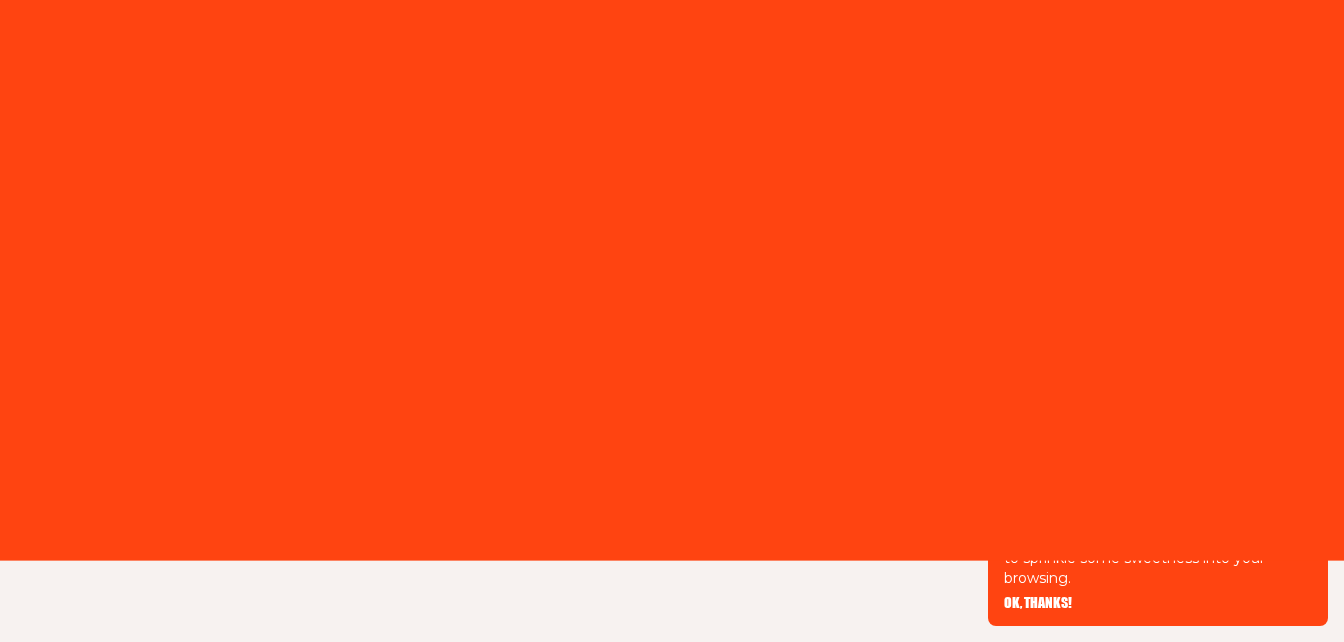 scroll, scrollTop: 0, scrollLeft: 0, axis: both 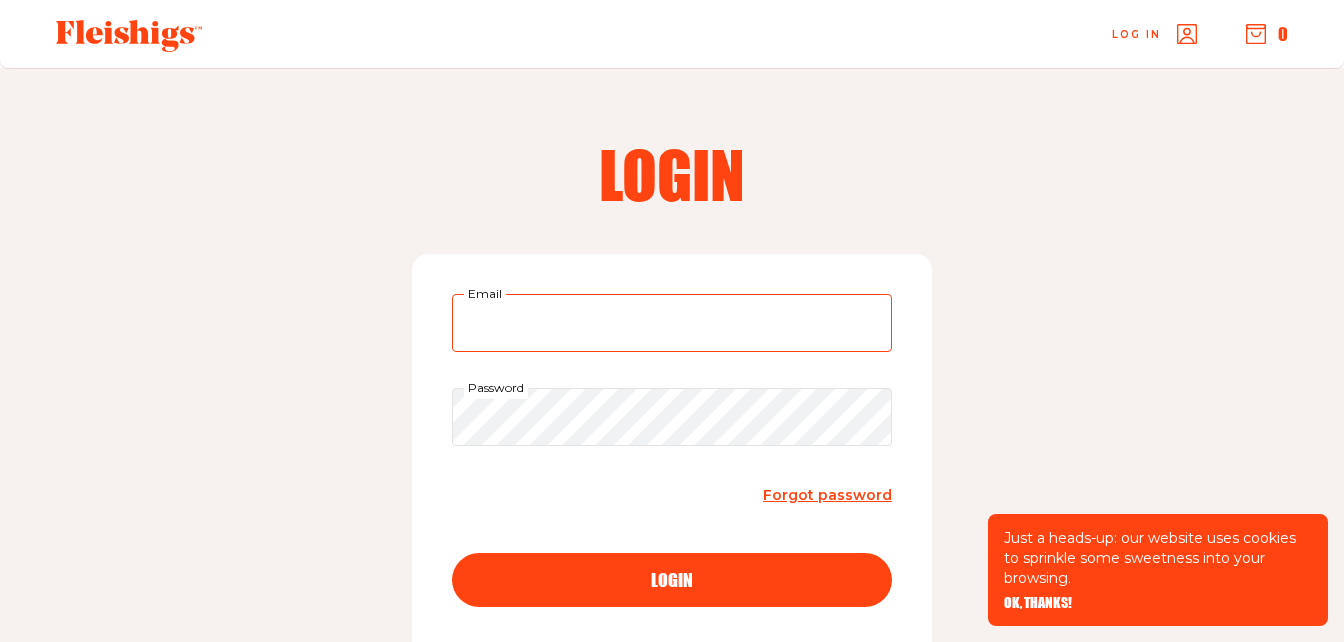 click on "Email" at bounding box center (672, 323) 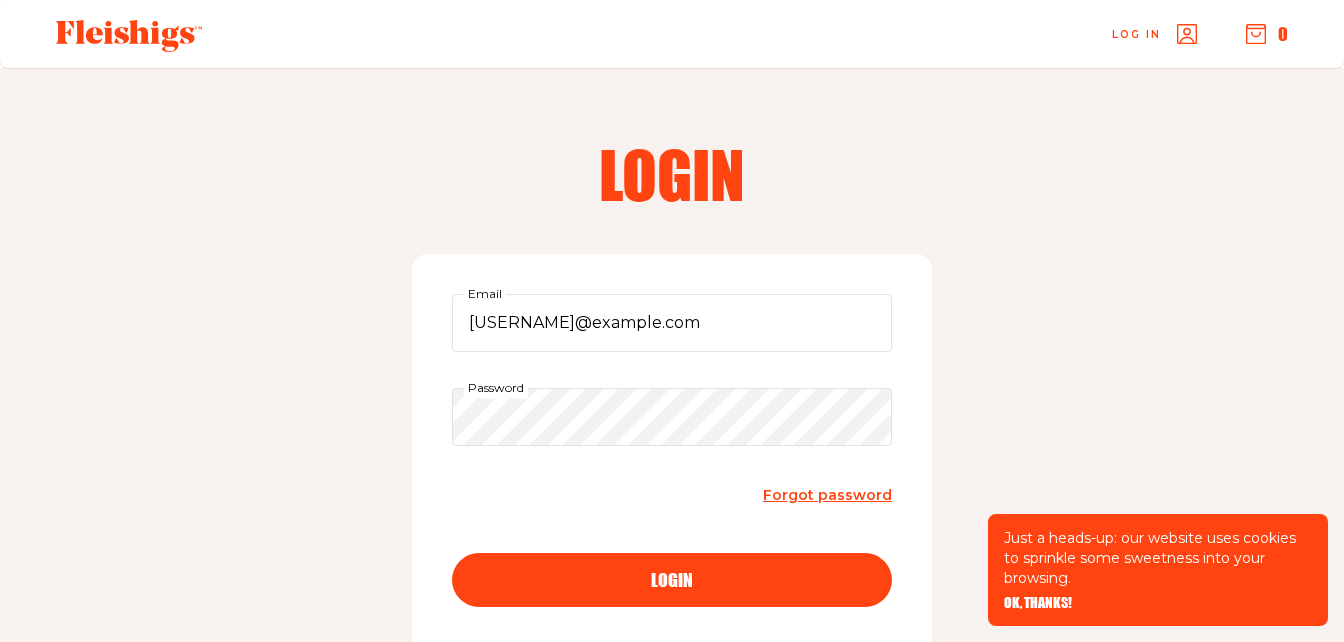 click on "login" at bounding box center [672, 562] 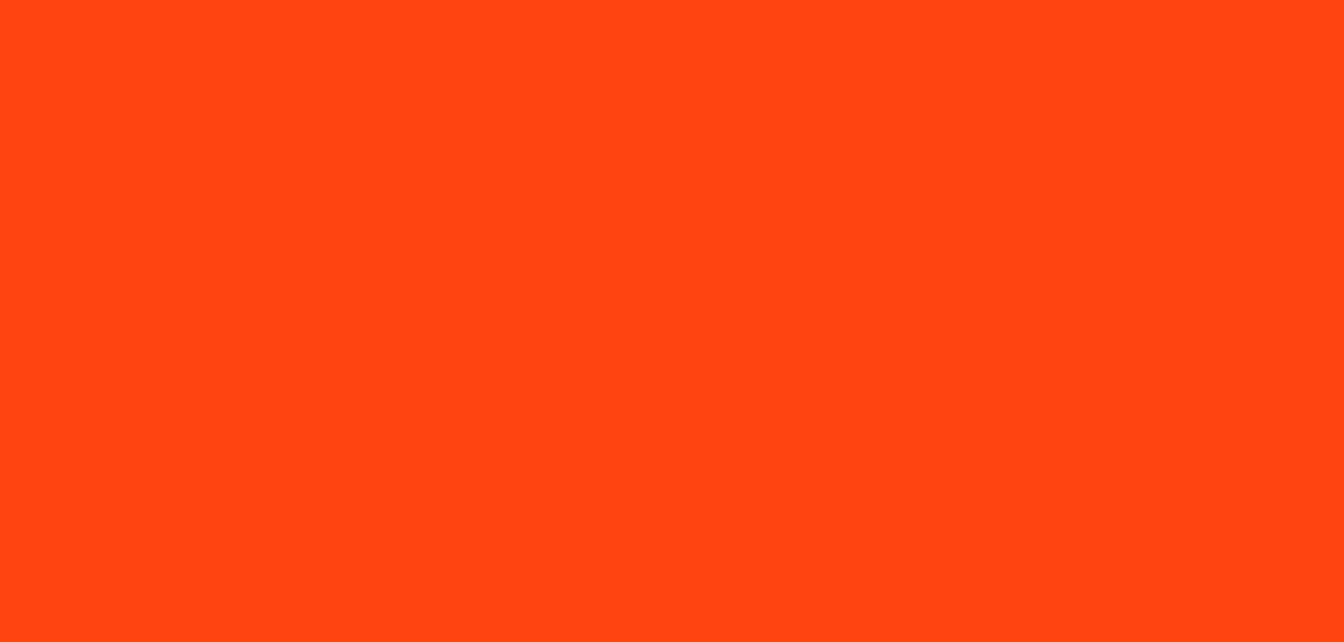 scroll, scrollTop: 0, scrollLeft: 0, axis: both 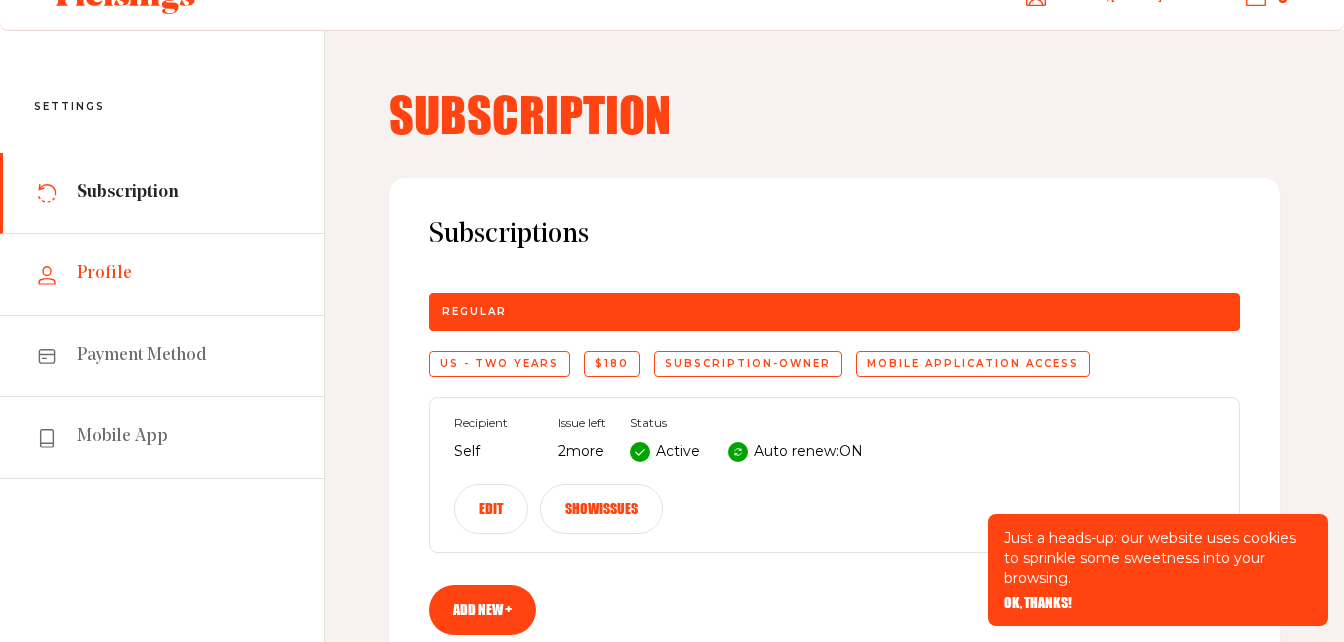 click on "Profile" at bounding box center (104, 274) 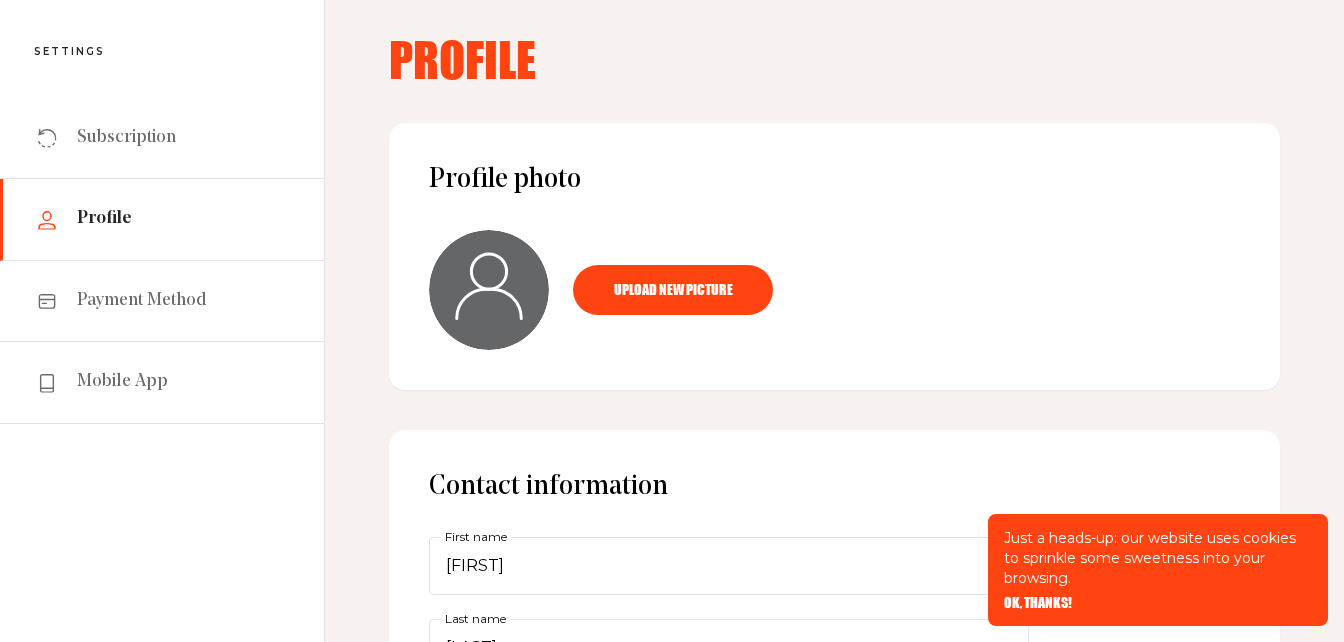 scroll, scrollTop: 79, scrollLeft: 0, axis: vertical 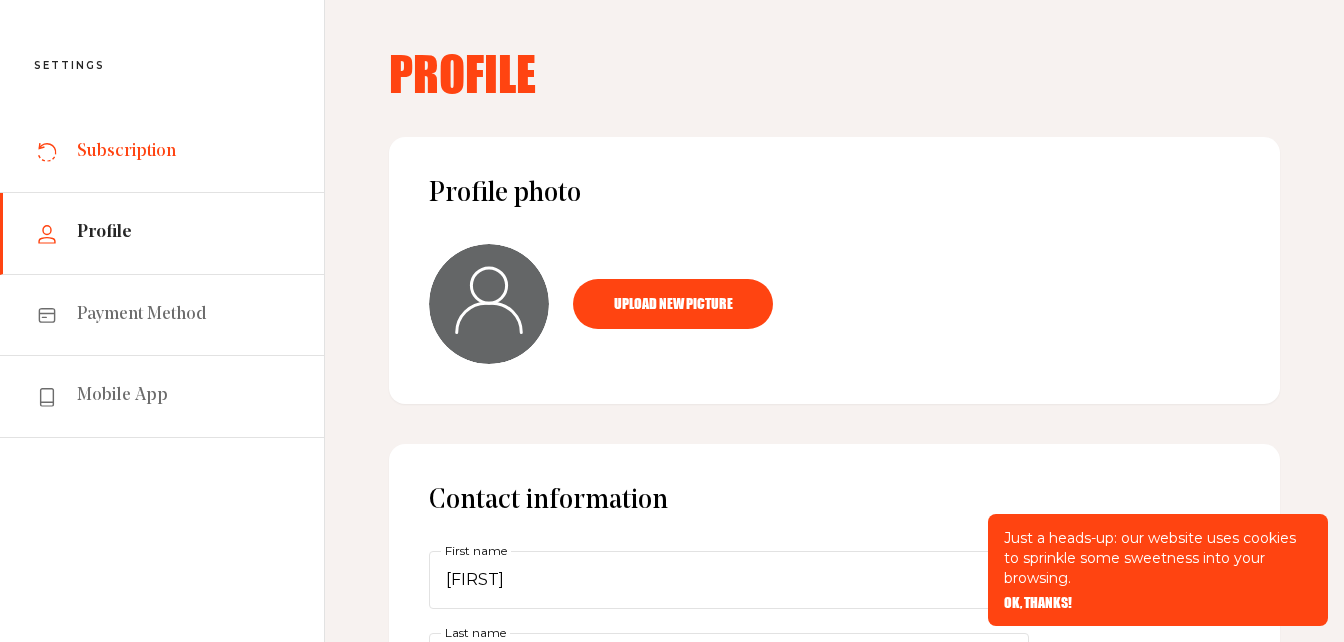 click on "Subscription" at bounding box center [126, 152] 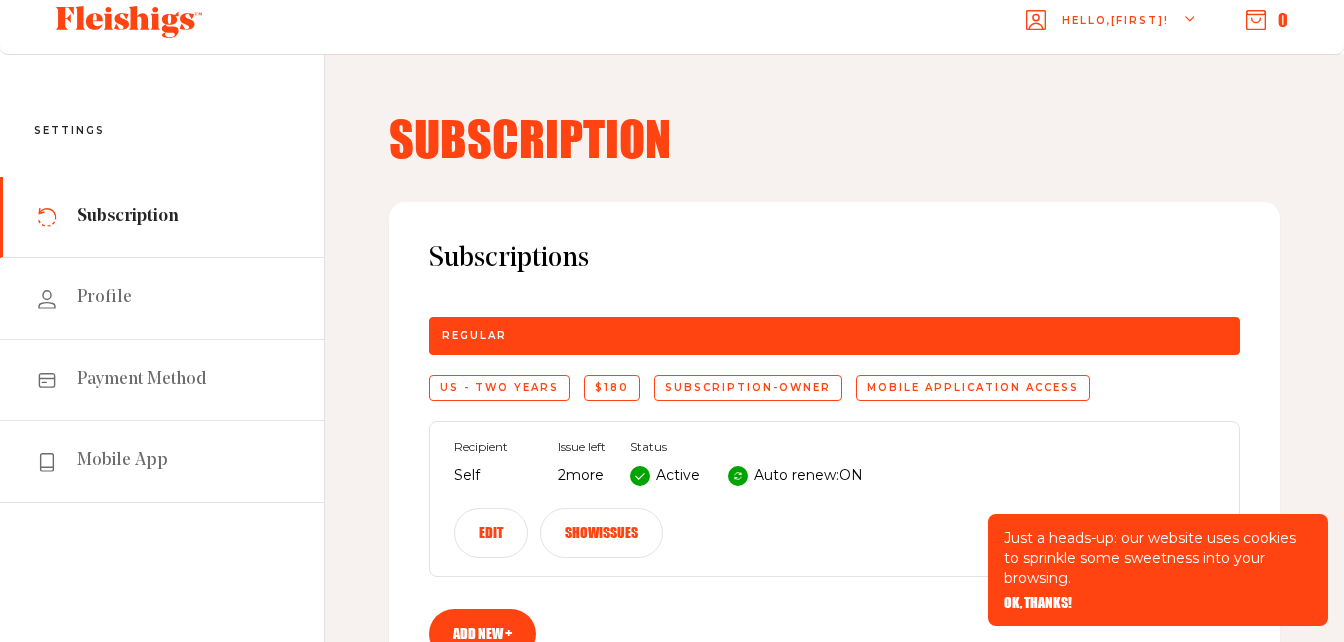 scroll, scrollTop: 0, scrollLeft: 0, axis: both 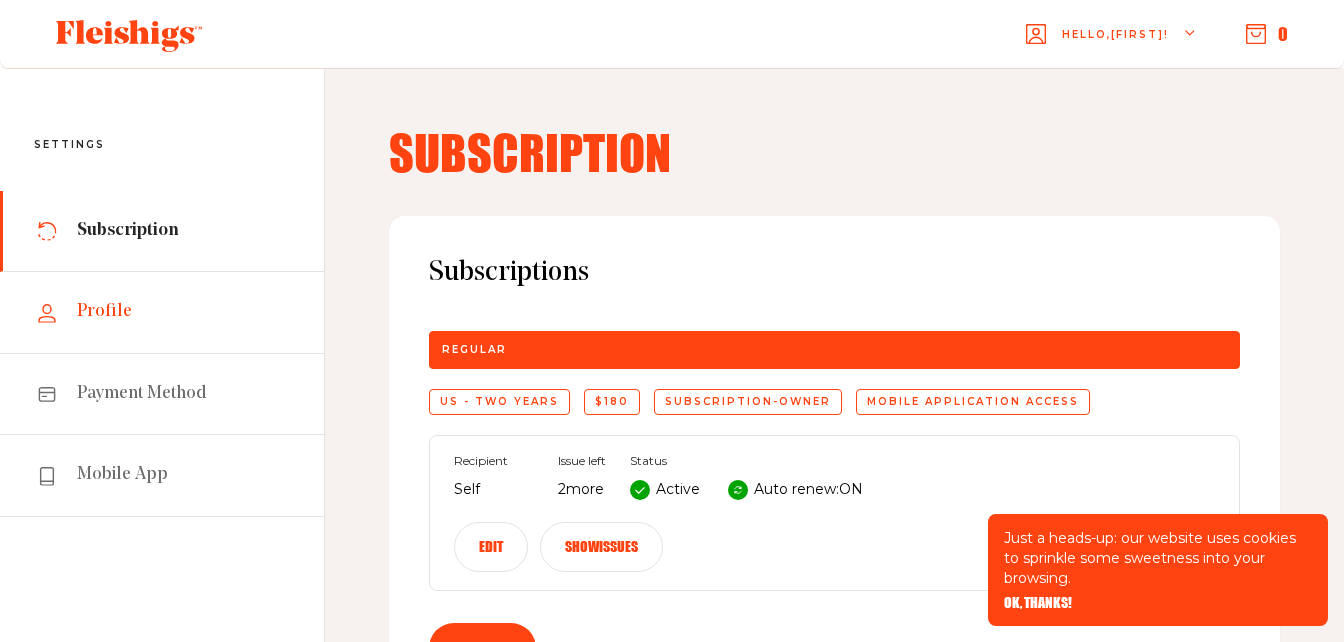 click on "Profile" at bounding box center (104, 312) 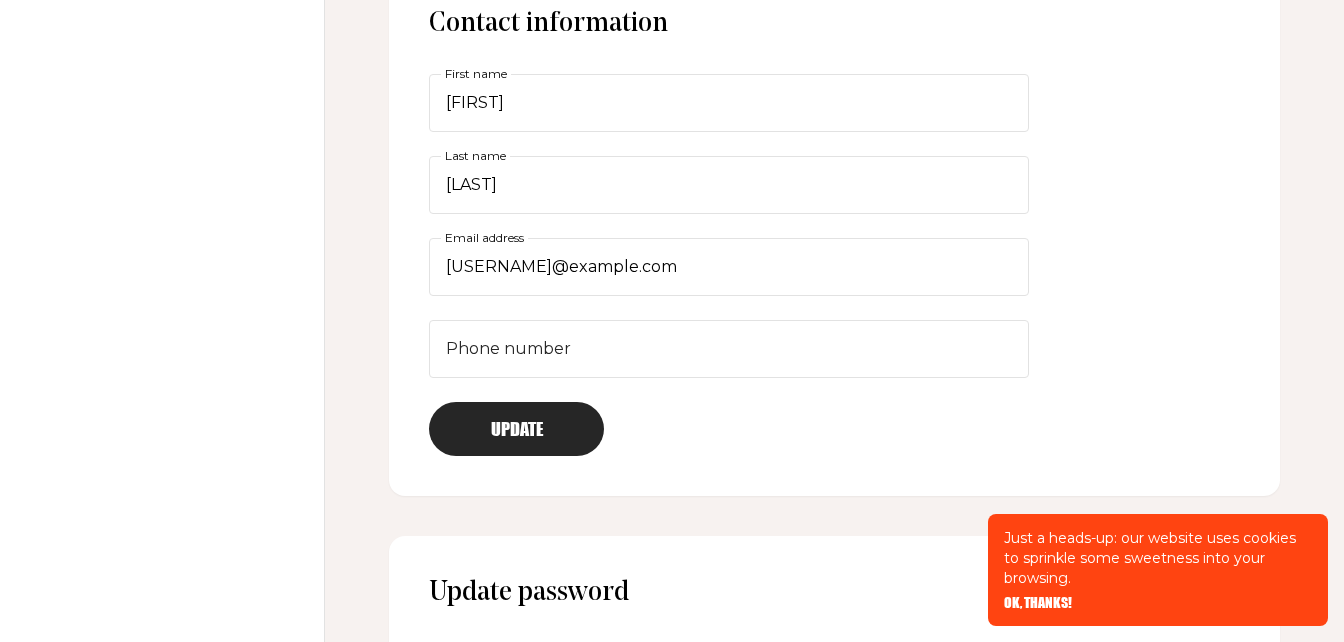 scroll, scrollTop: 576, scrollLeft: 0, axis: vertical 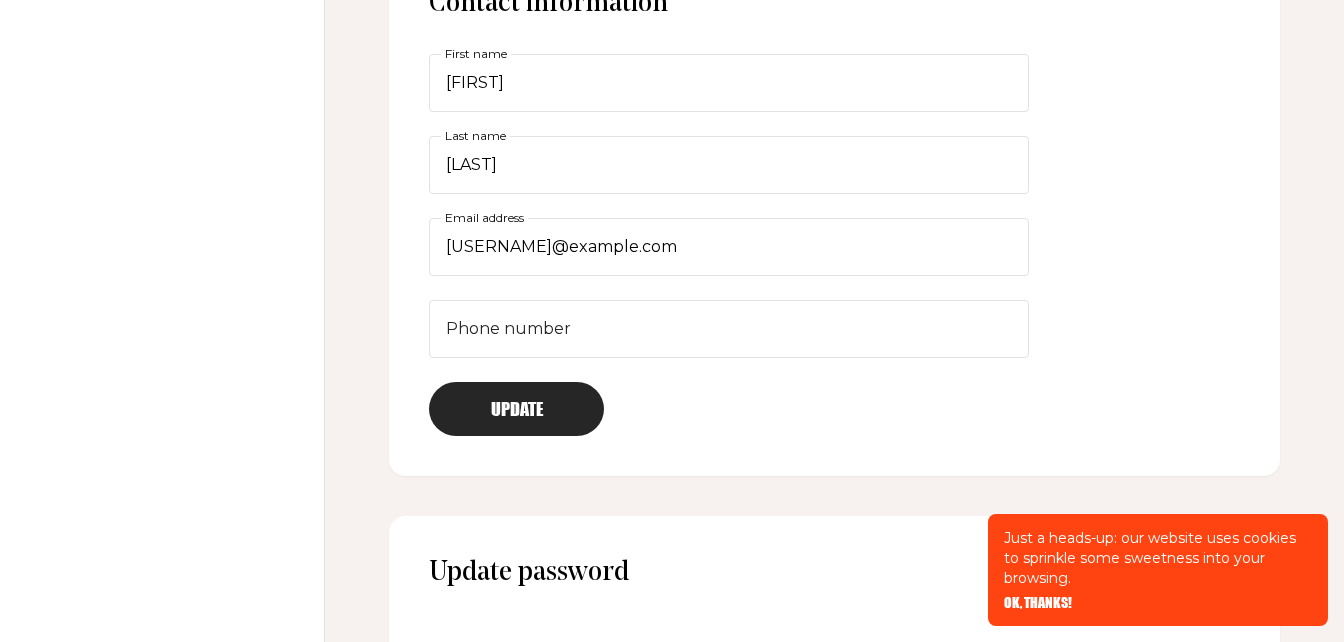 click on "Update" at bounding box center (516, 409) 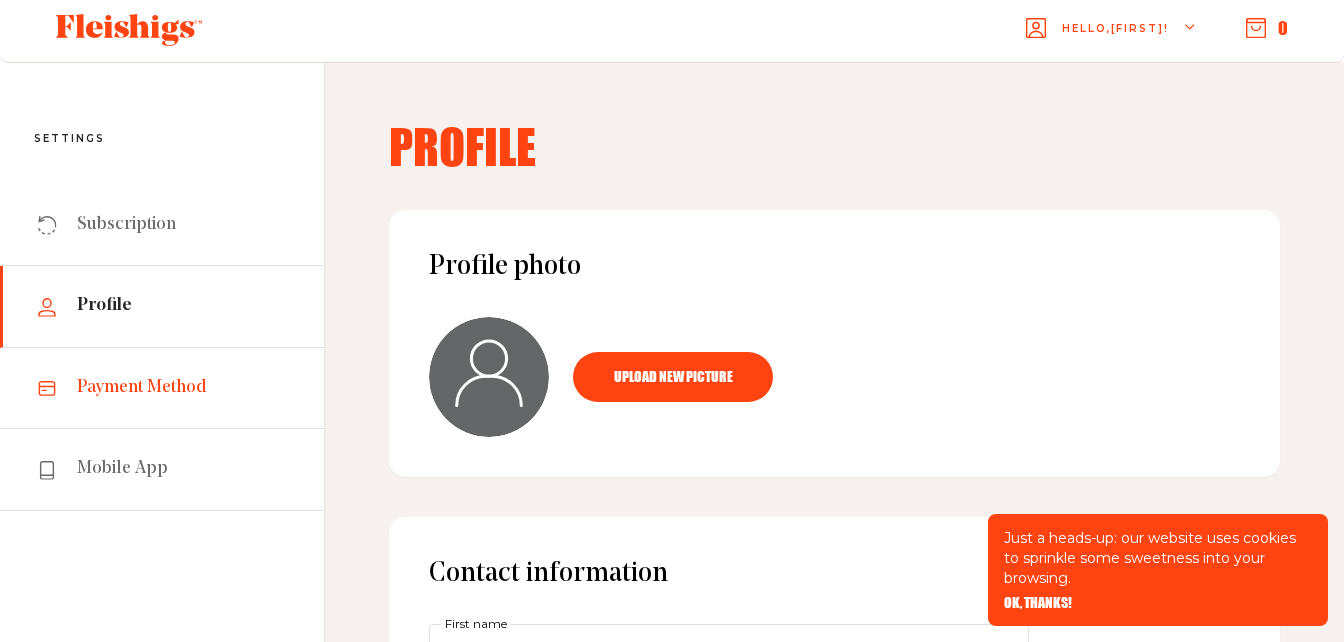 scroll, scrollTop: 13, scrollLeft: 0, axis: vertical 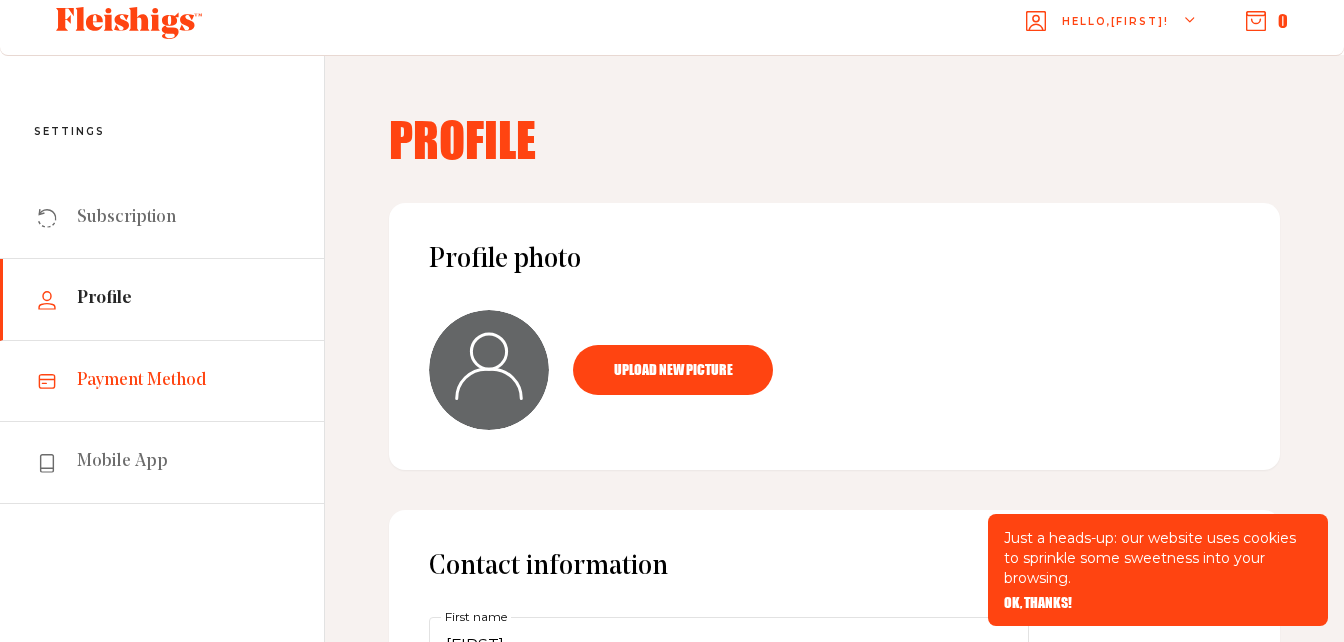 click on "Payment Method" at bounding box center (142, 381) 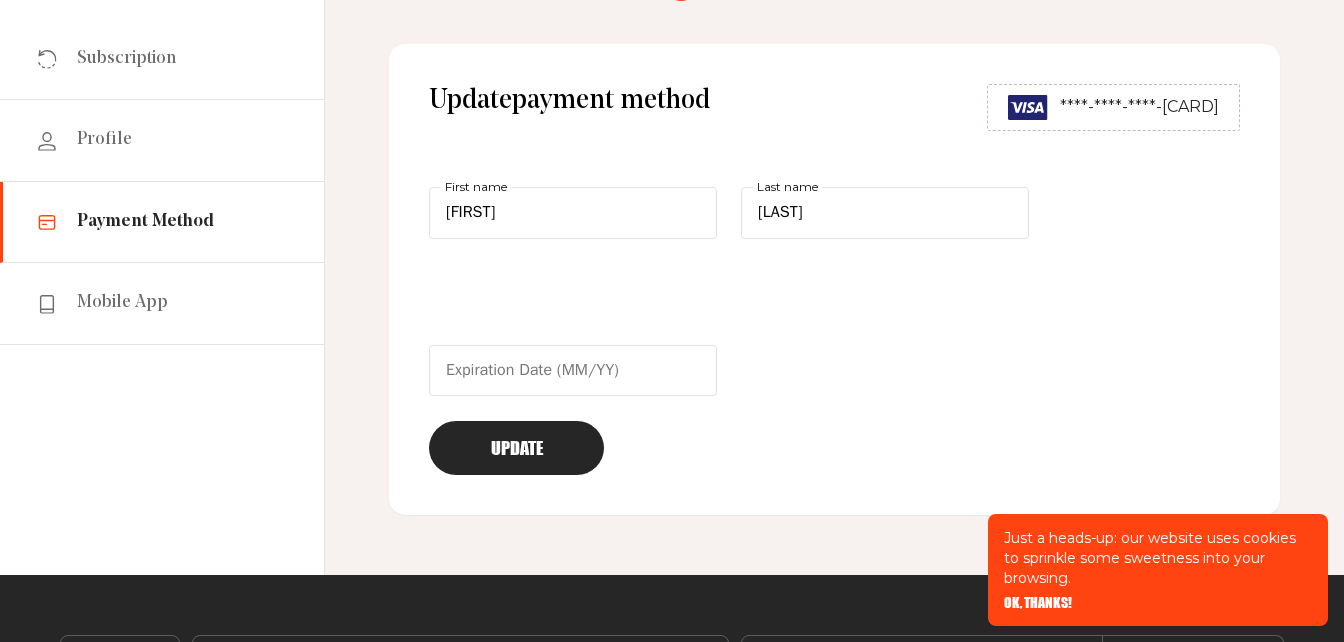 scroll, scrollTop: 171, scrollLeft: 0, axis: vertical 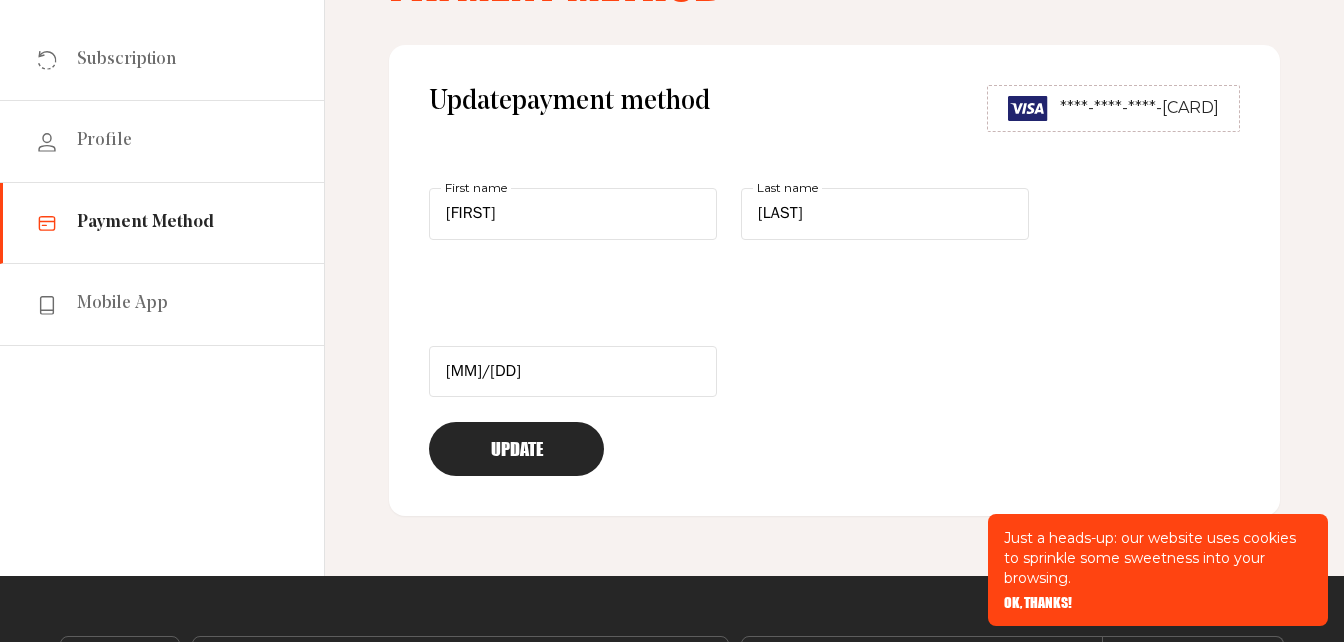 click on "Update" at bounding box center (516, 449) 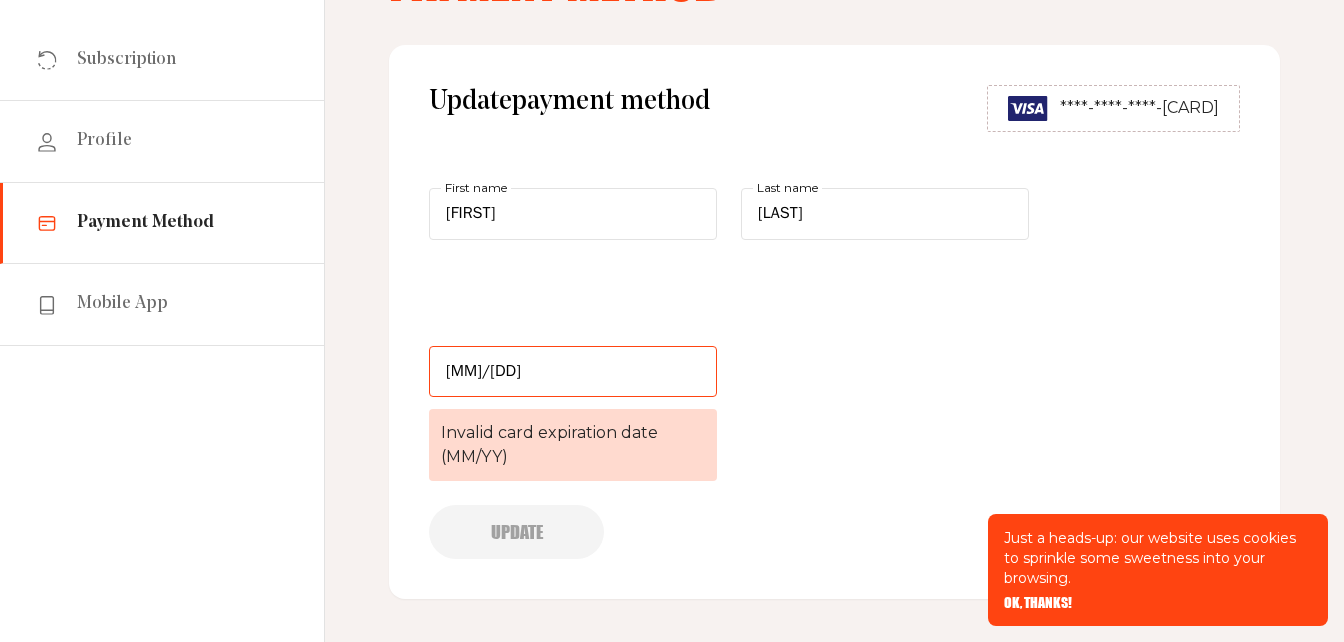 click on "11/27" at bounding box center (573, 372) 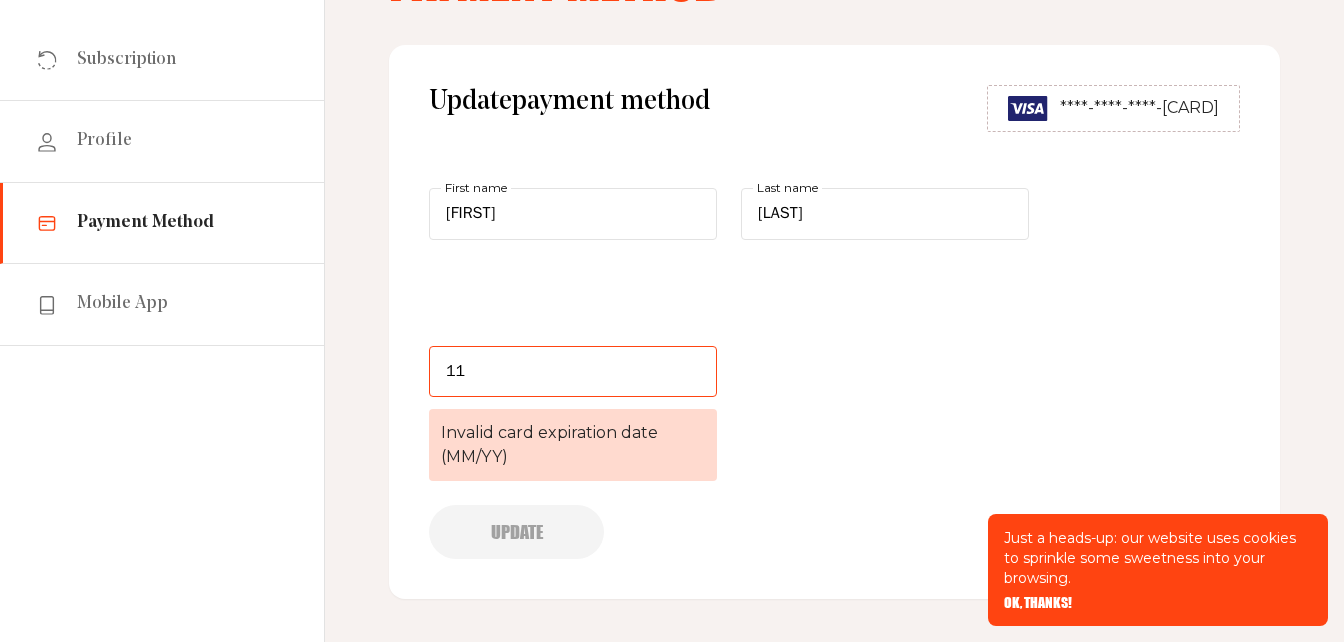 type on "1" 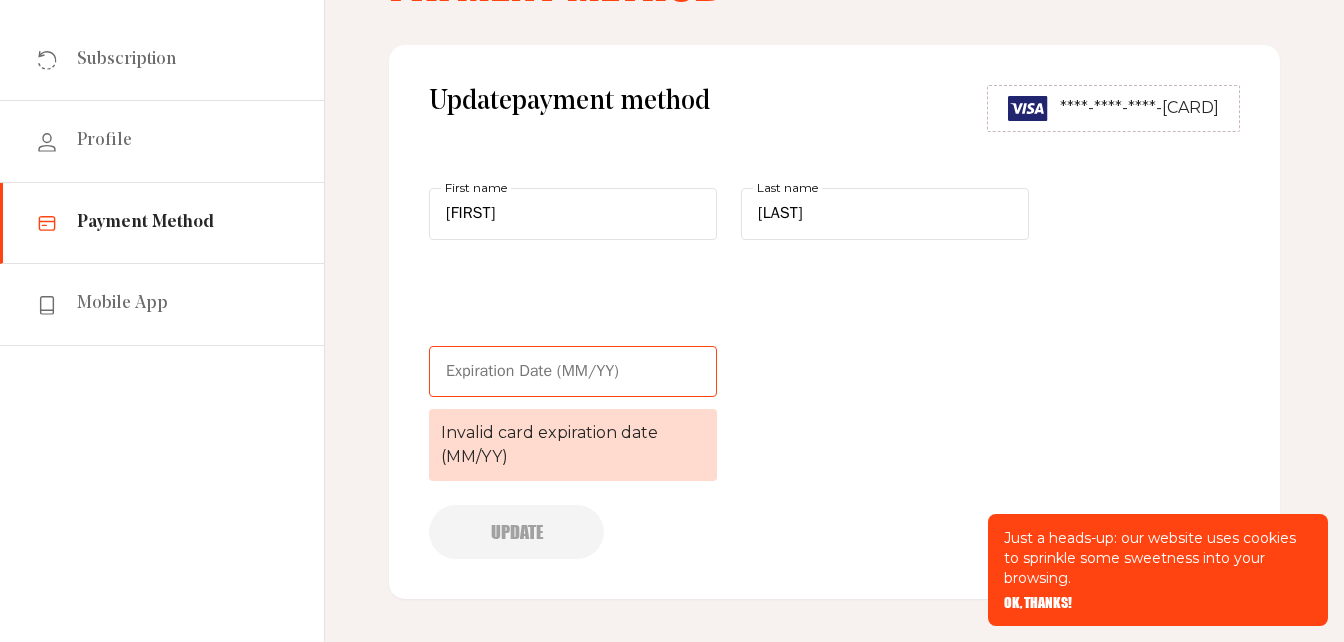 type 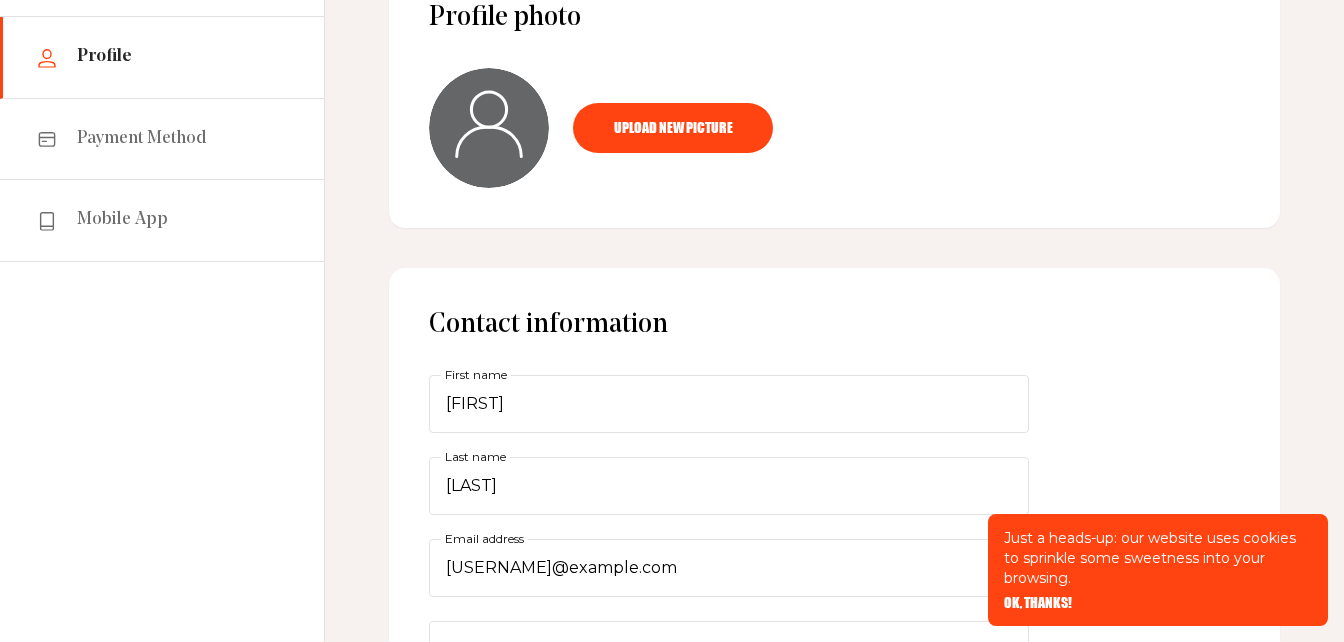 scroll, scrollTop: 0, scrollLeft: 0, axis: both 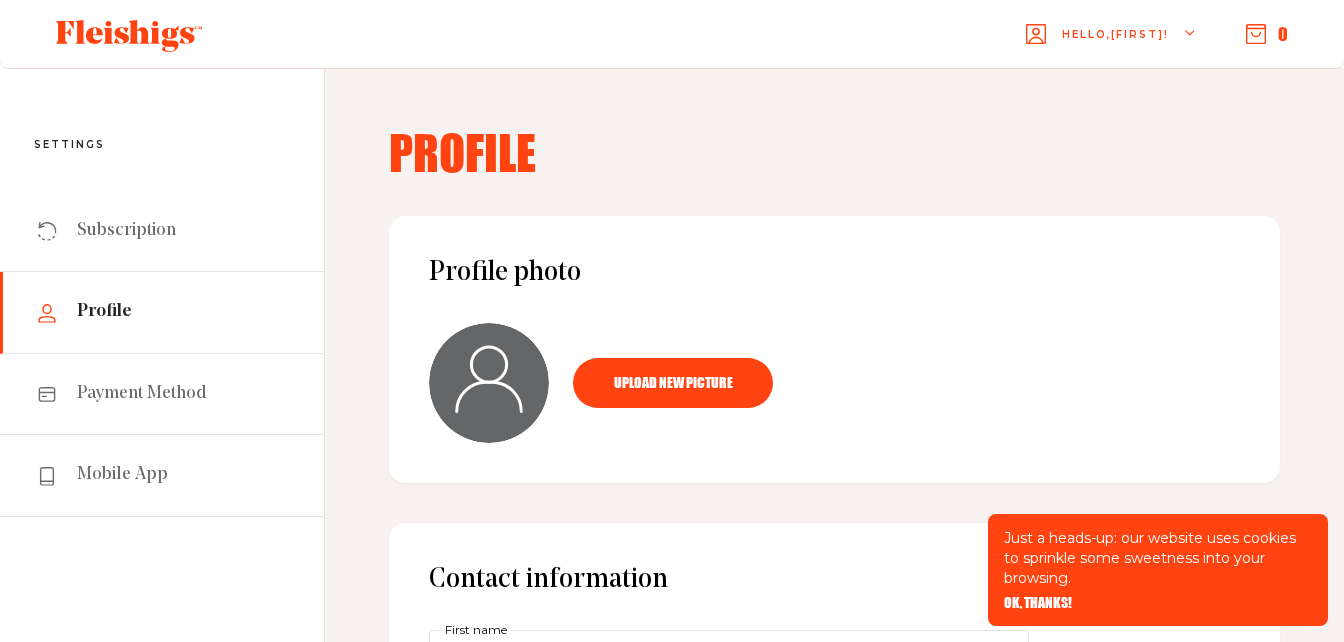 click 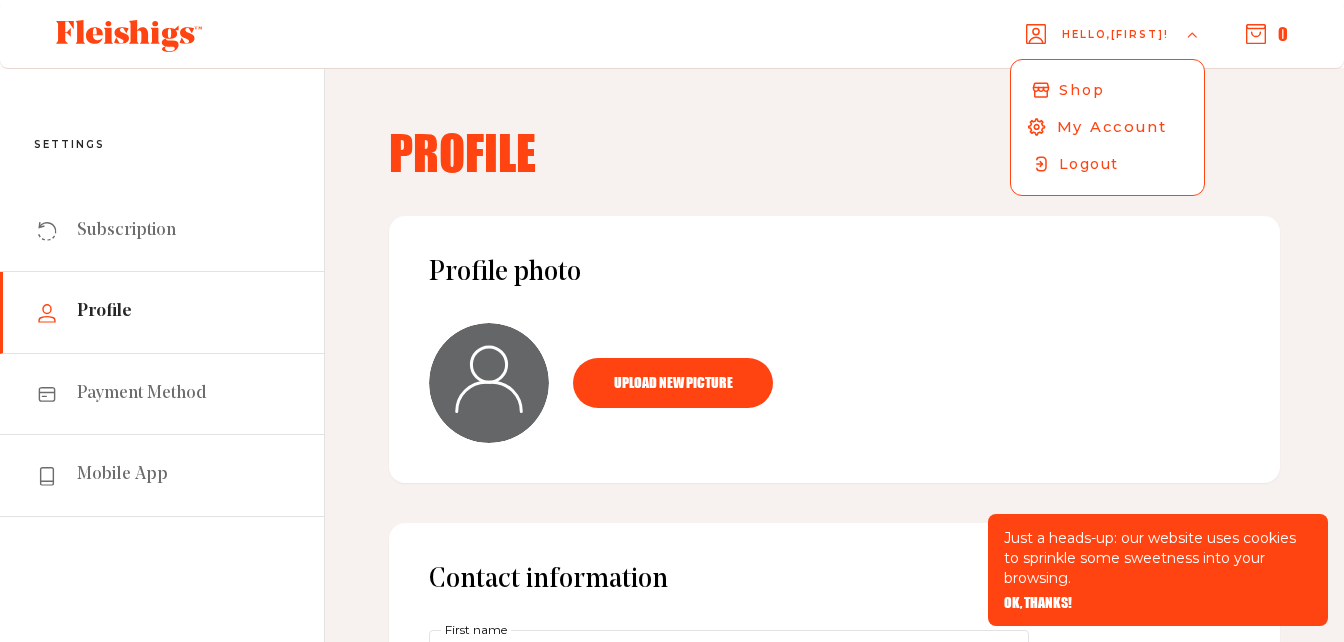 click on "My Account" at bounding box center [1112, 127] 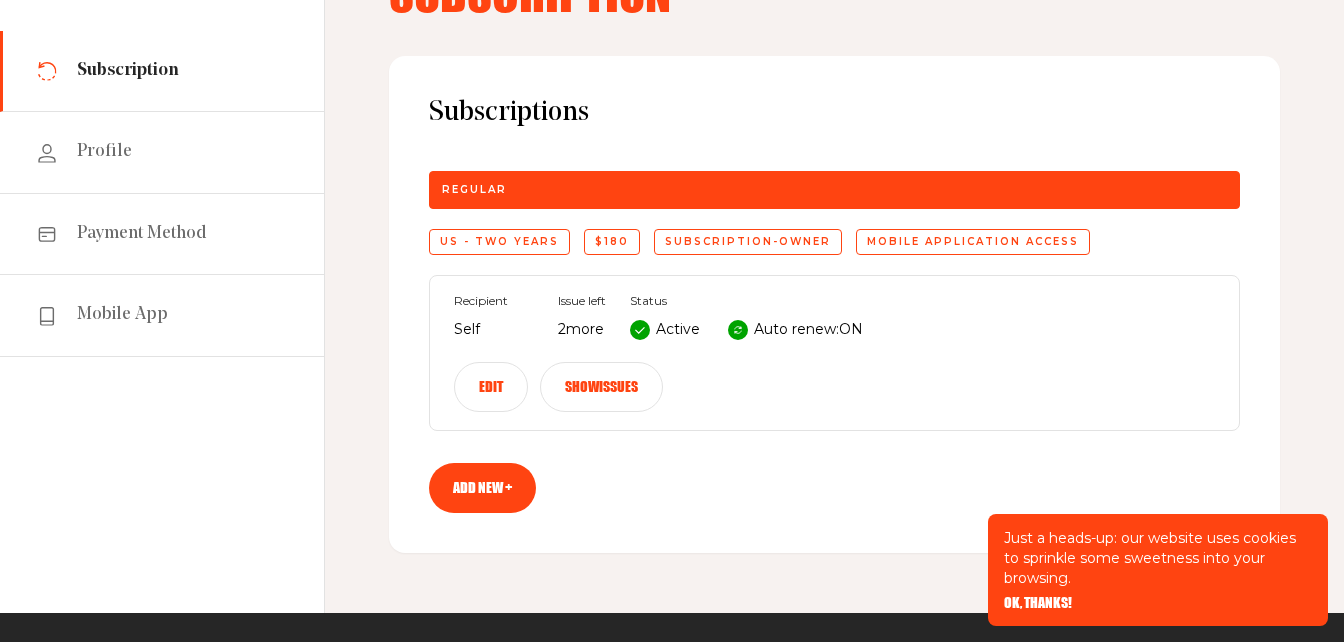 scroll, scrollTop: 163, scrollLeft: 0, axis: vertical 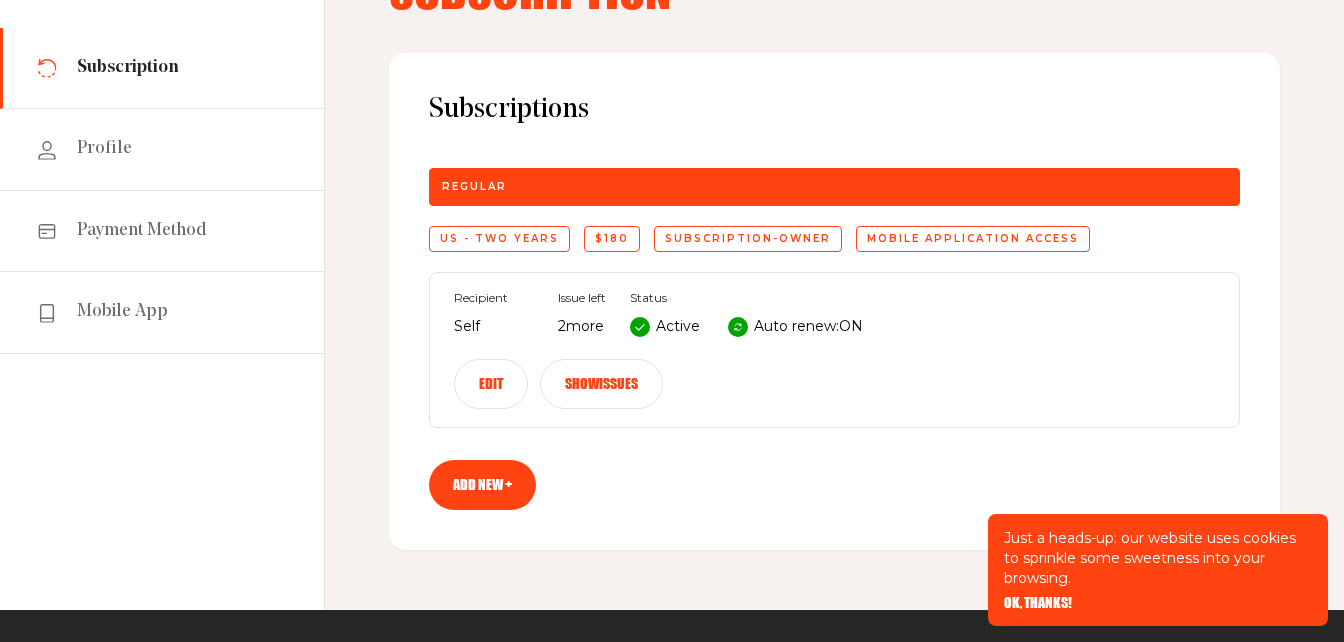 click on "Edit" at bounding box center (491, 384) 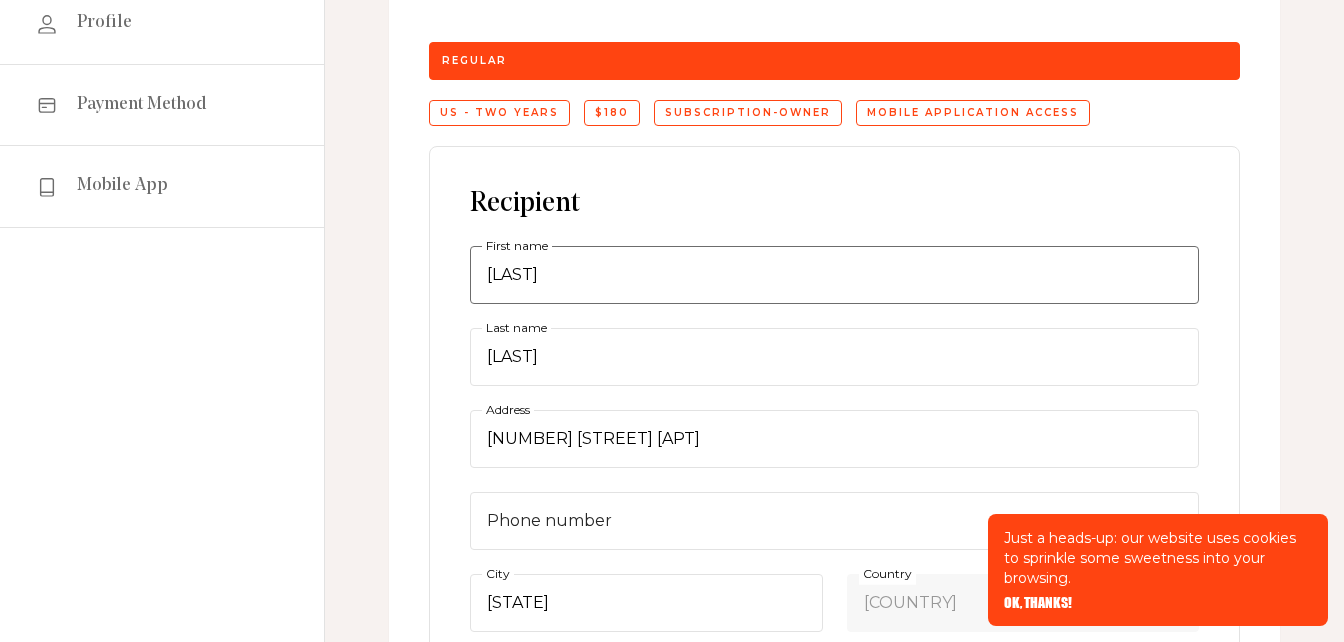scroll, scrollTop: 380, scrollLeft: 0, axis: vertical 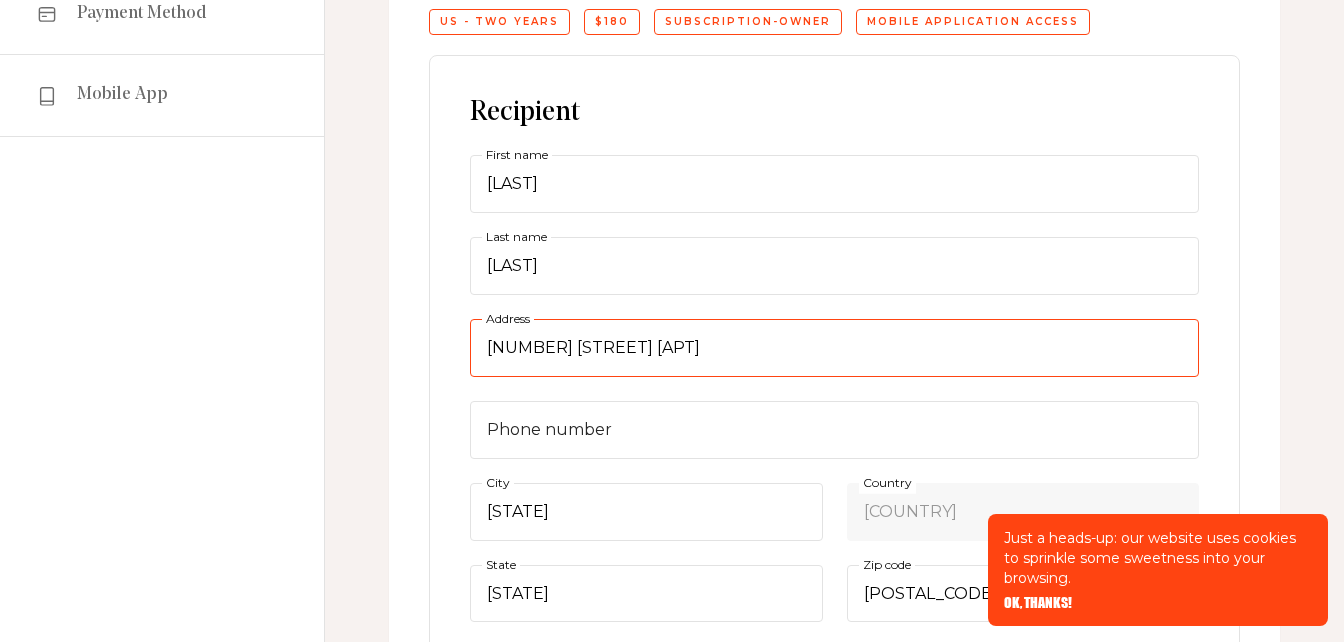 click on "[NUMBER] [STREET] [APT]" at bounding box center [834, 348] 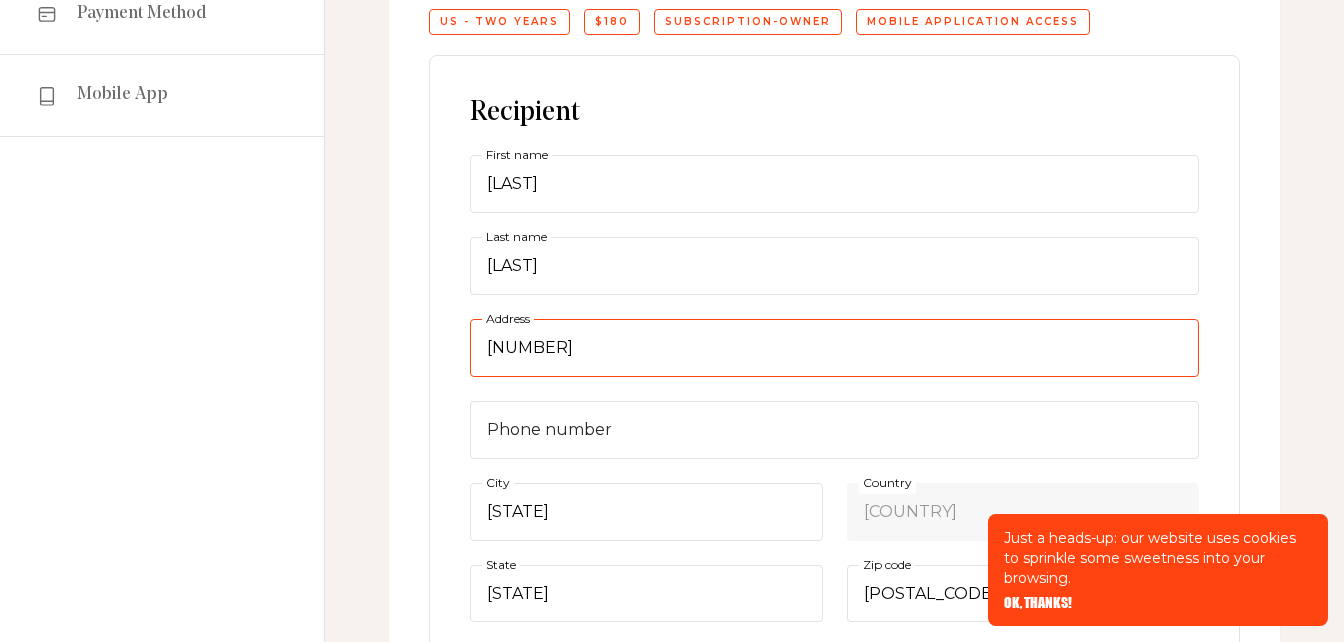 type on "9" 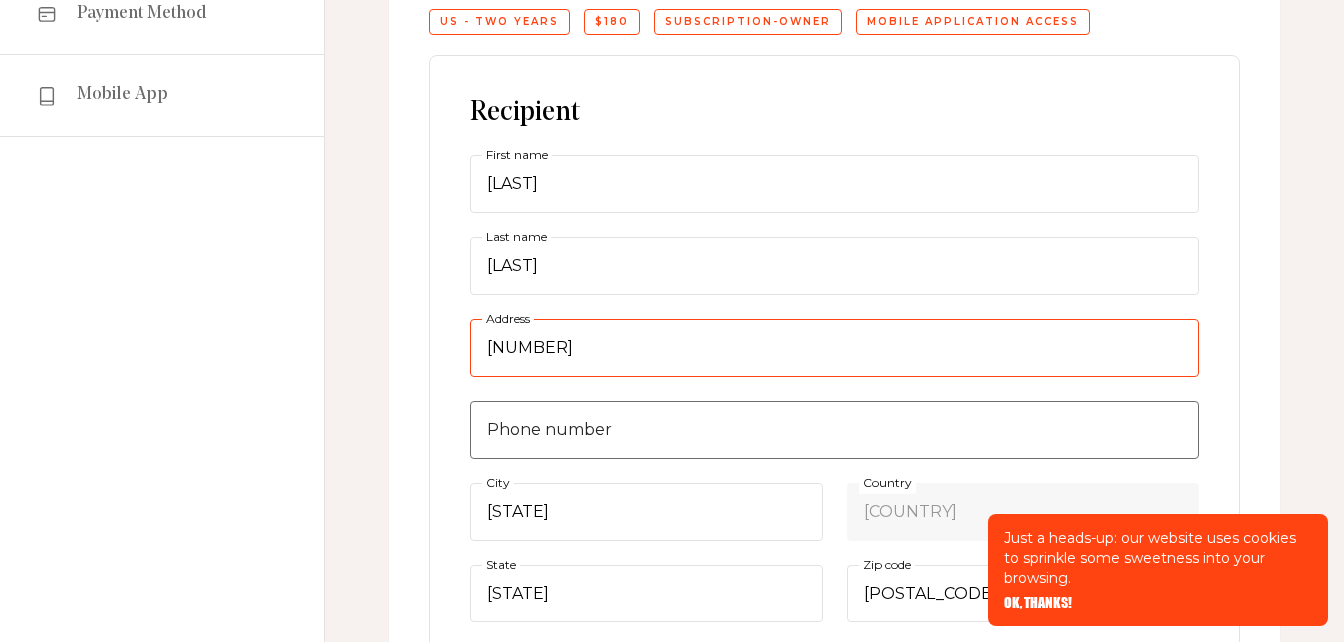type on "[NUMBER] [STREET]" 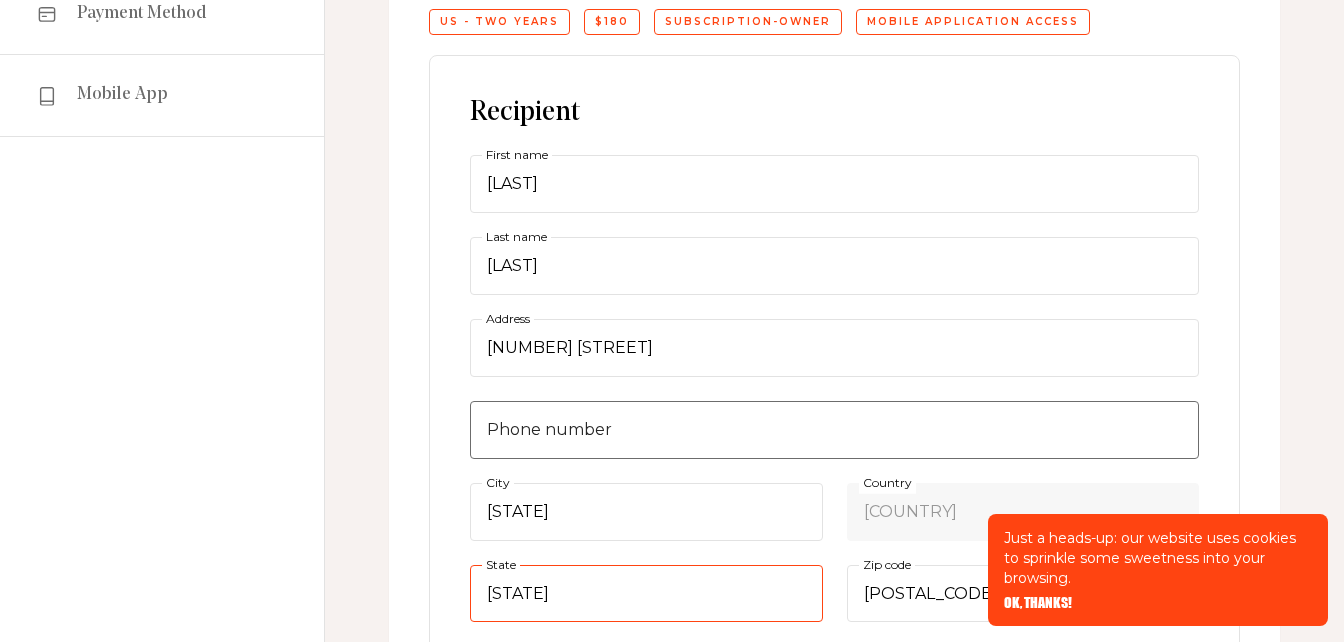 select on "[STATE]" 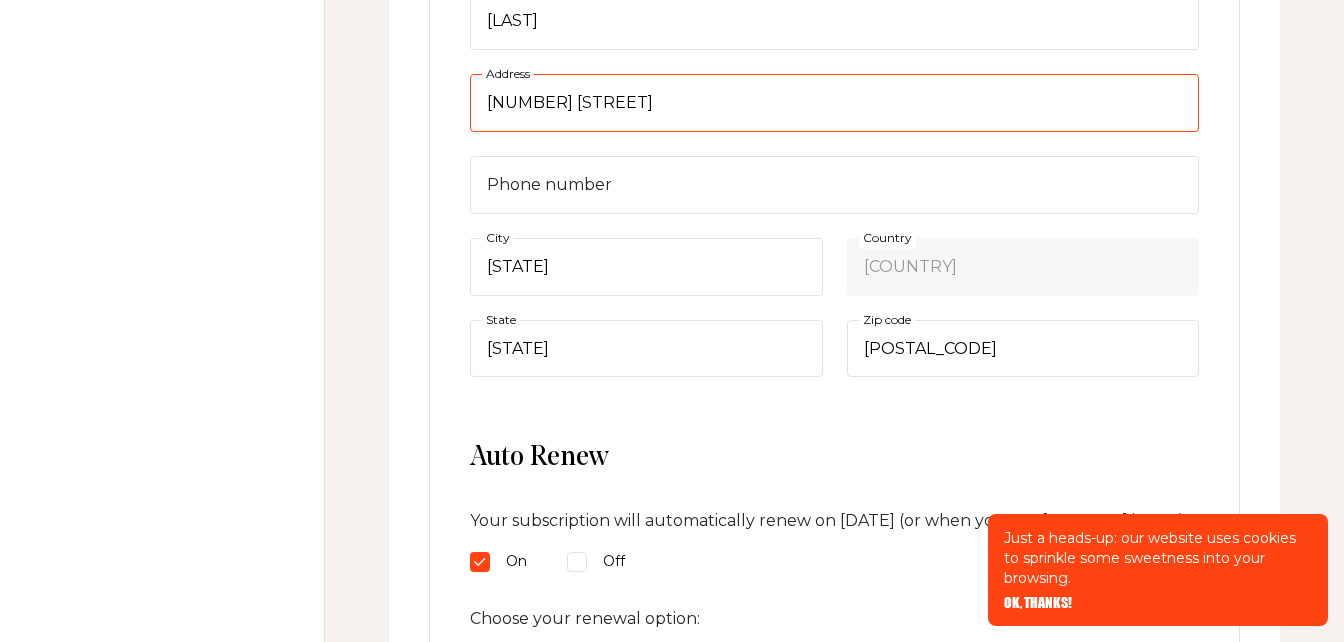 scroll, scrollTop: 646, scrollLeft: 0, axis: vertical 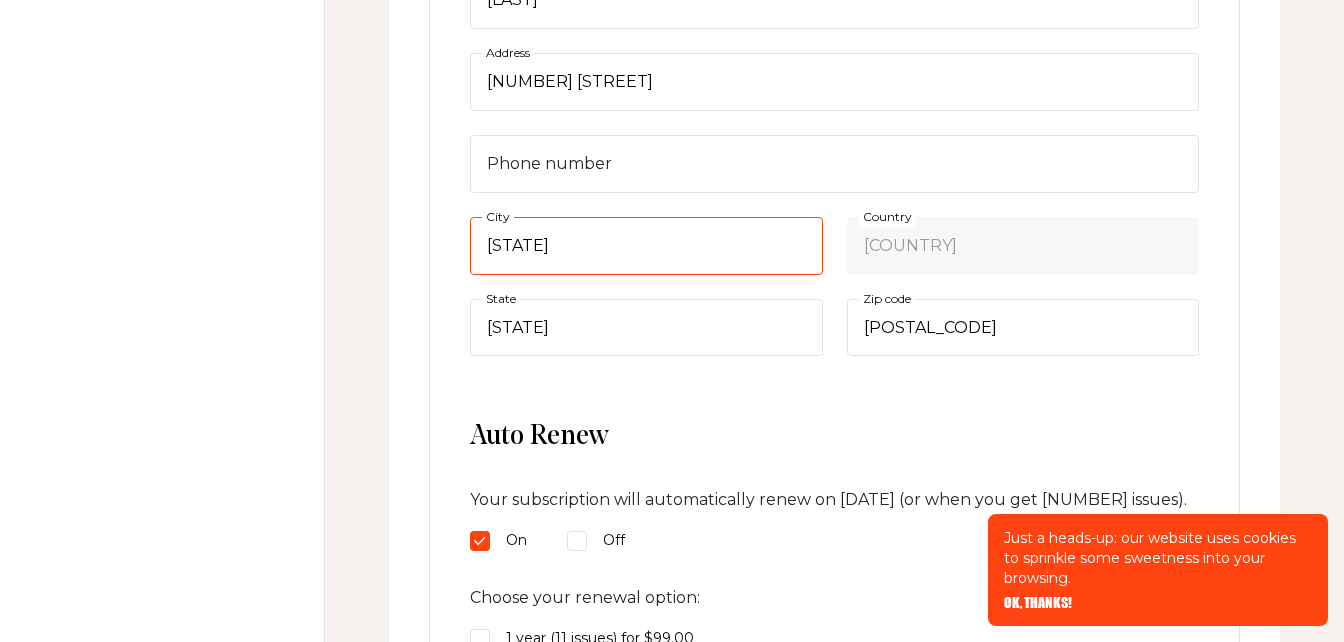 click on "[STATE]" at bounding box center (646, 246) 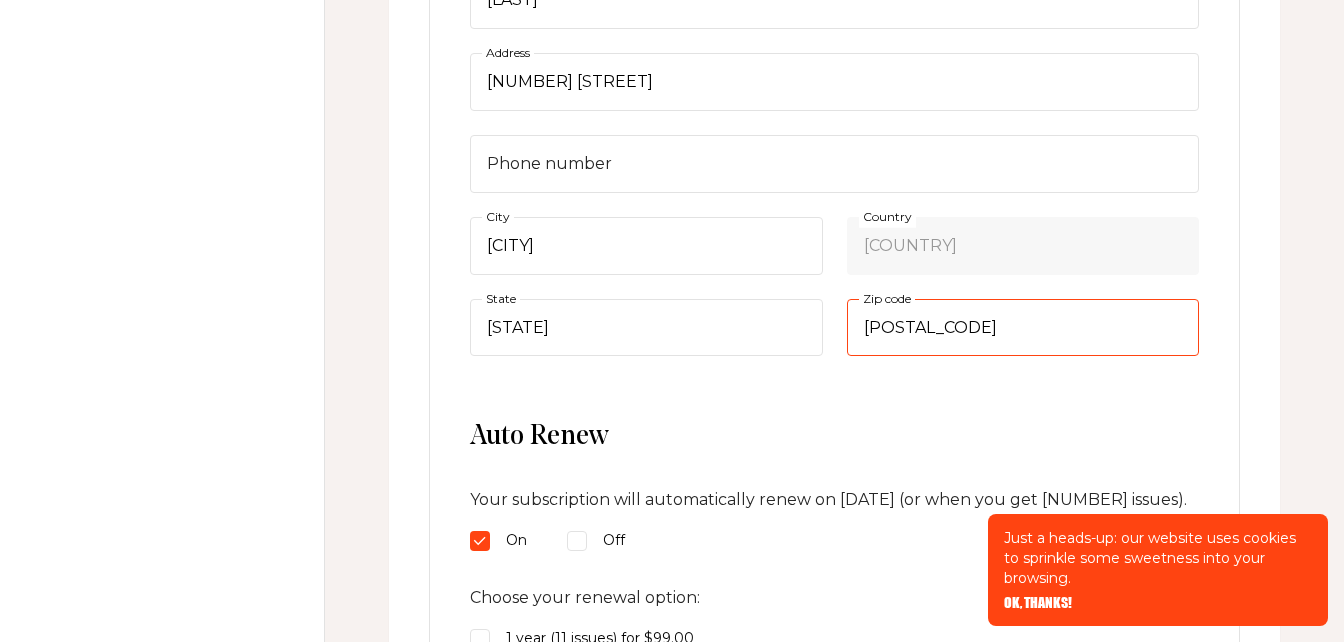 click on "[POSTAL_CODE]" at bounding box center (1023, 328) 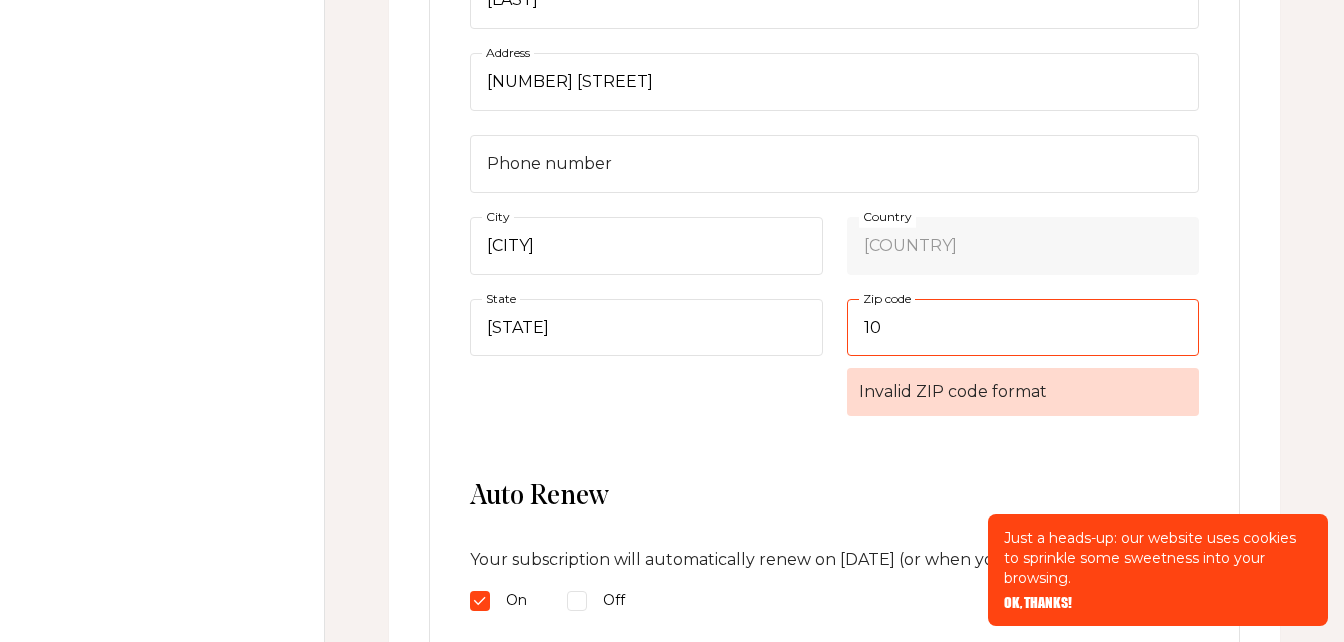 type on "1" 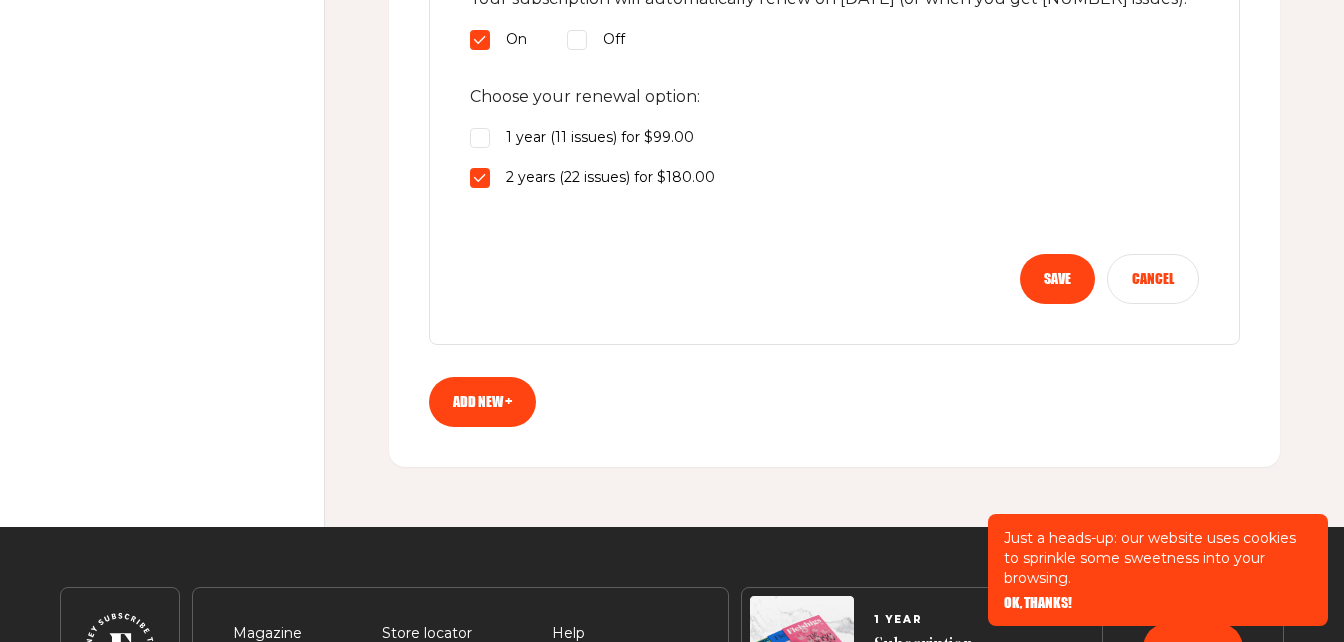 scroll, scrollTop: 1148, scrollLeft: 0, axis: vertical 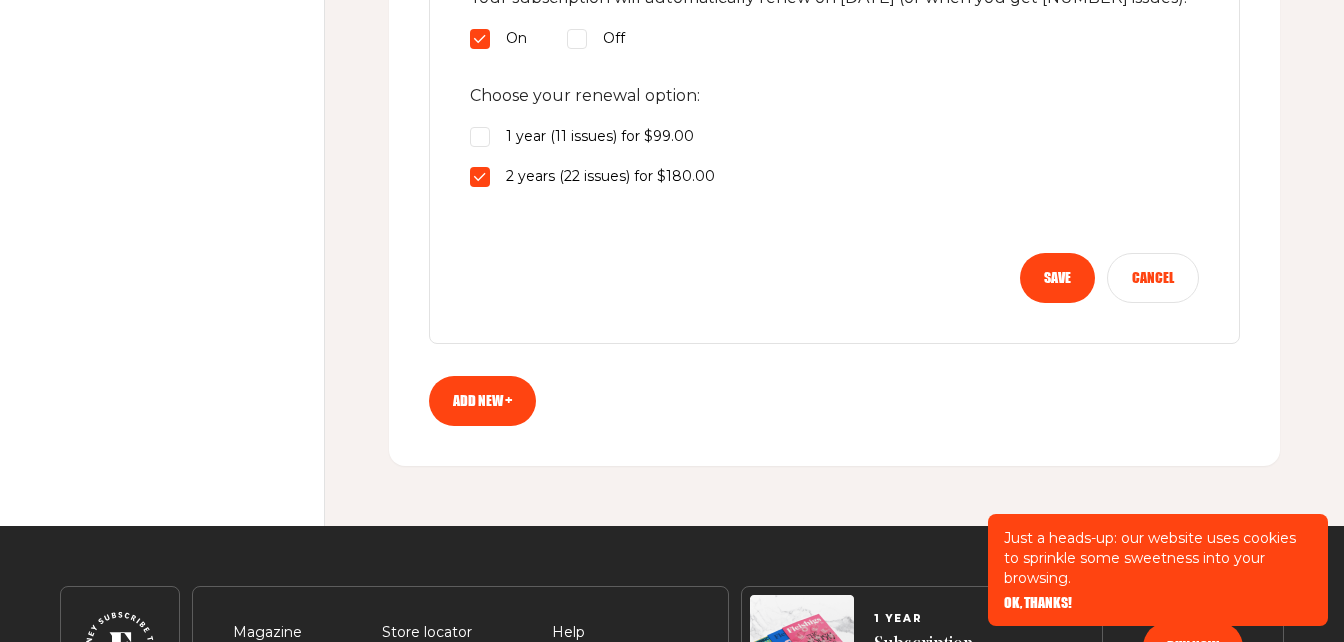 type on "[POSTAL_CODE]" 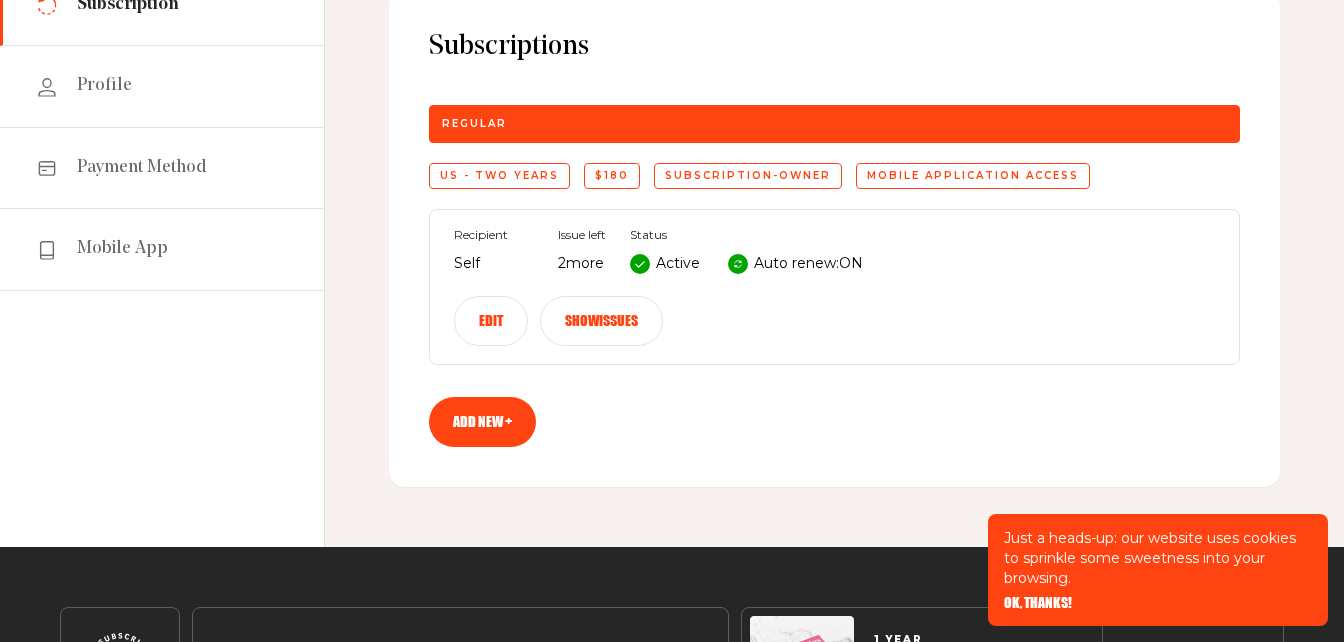 scroll, scrollTop: 0, scrollLeft: 0, axis: both 